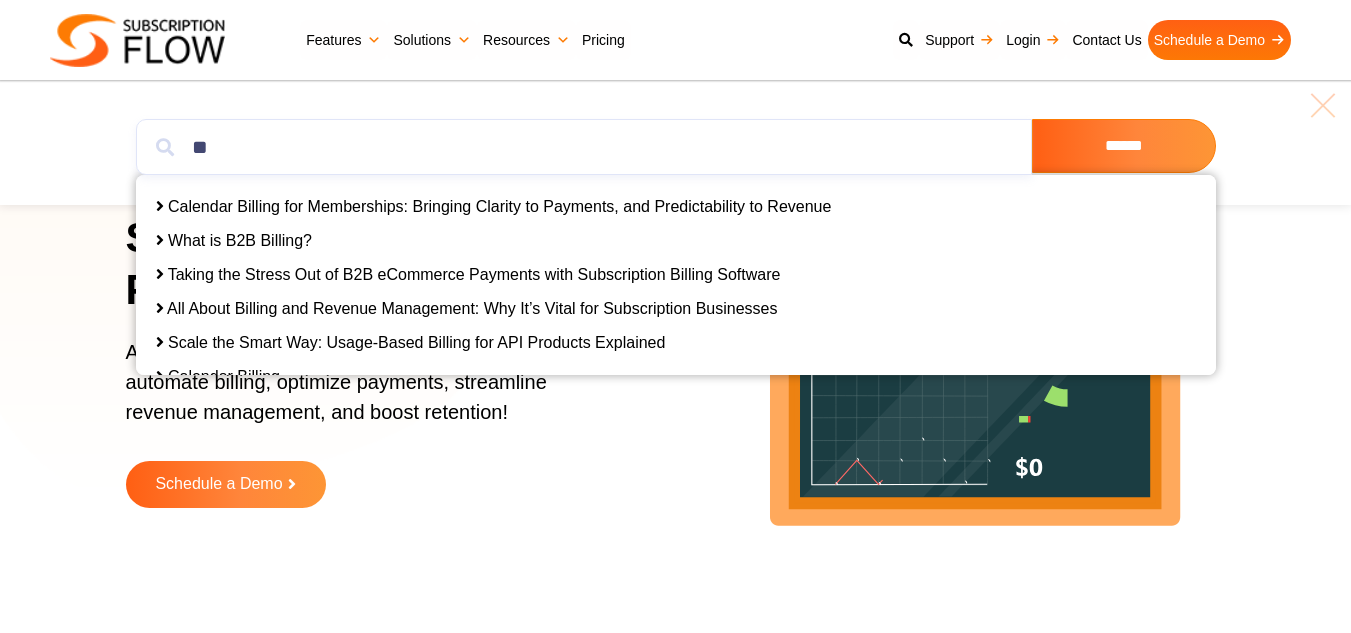 scroll, scrollTop: 0, scrollLeft: 0, axis: both 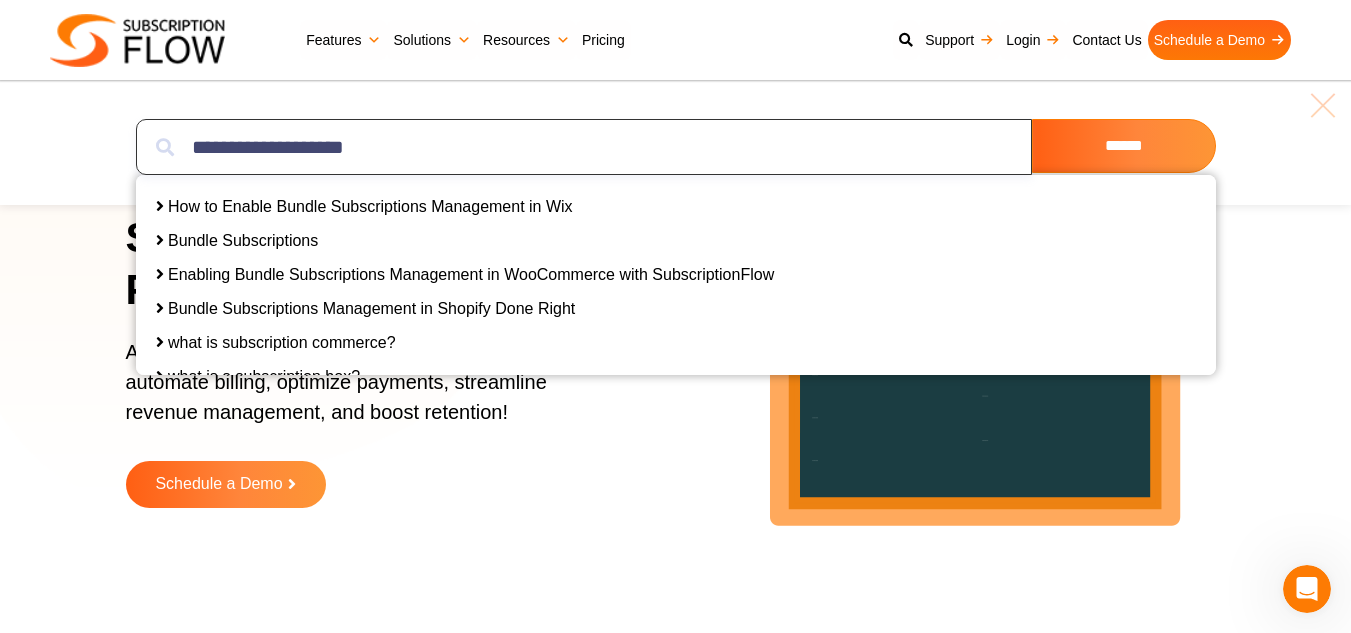 click on "**********" at bounding box center (584, 147) 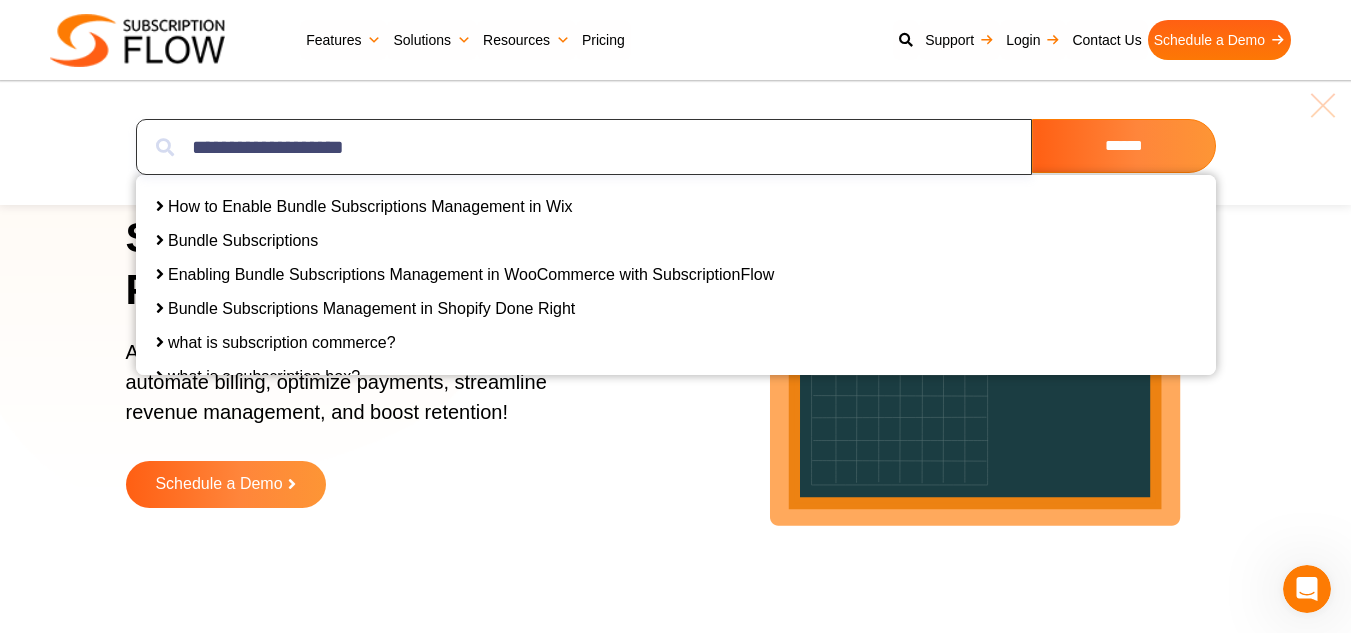 paste on "**********" 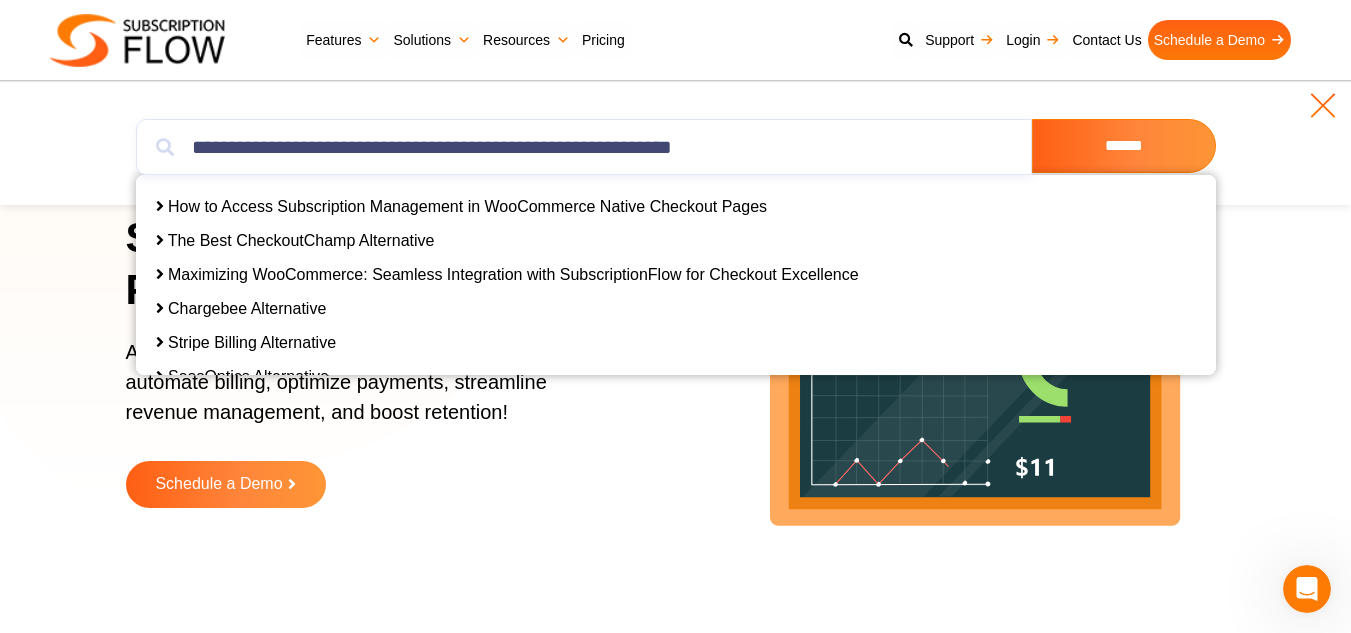 click at bounding box center [1323, 105] 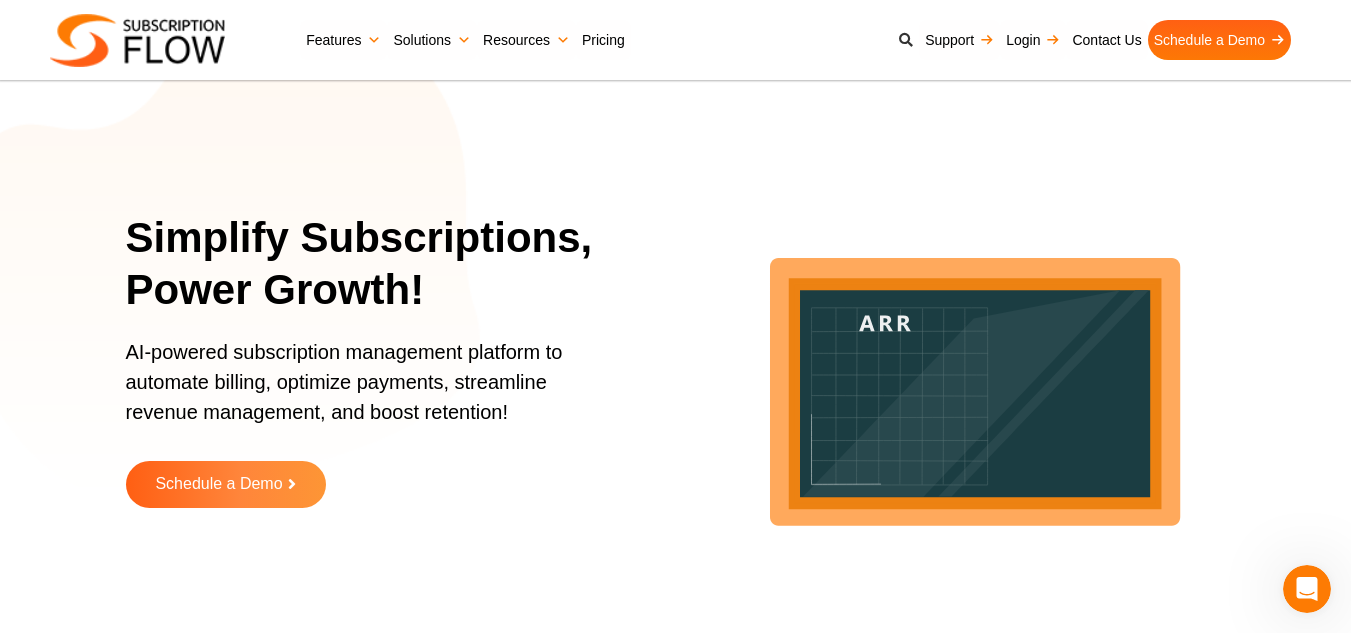 click at bounding box center (906, 40) 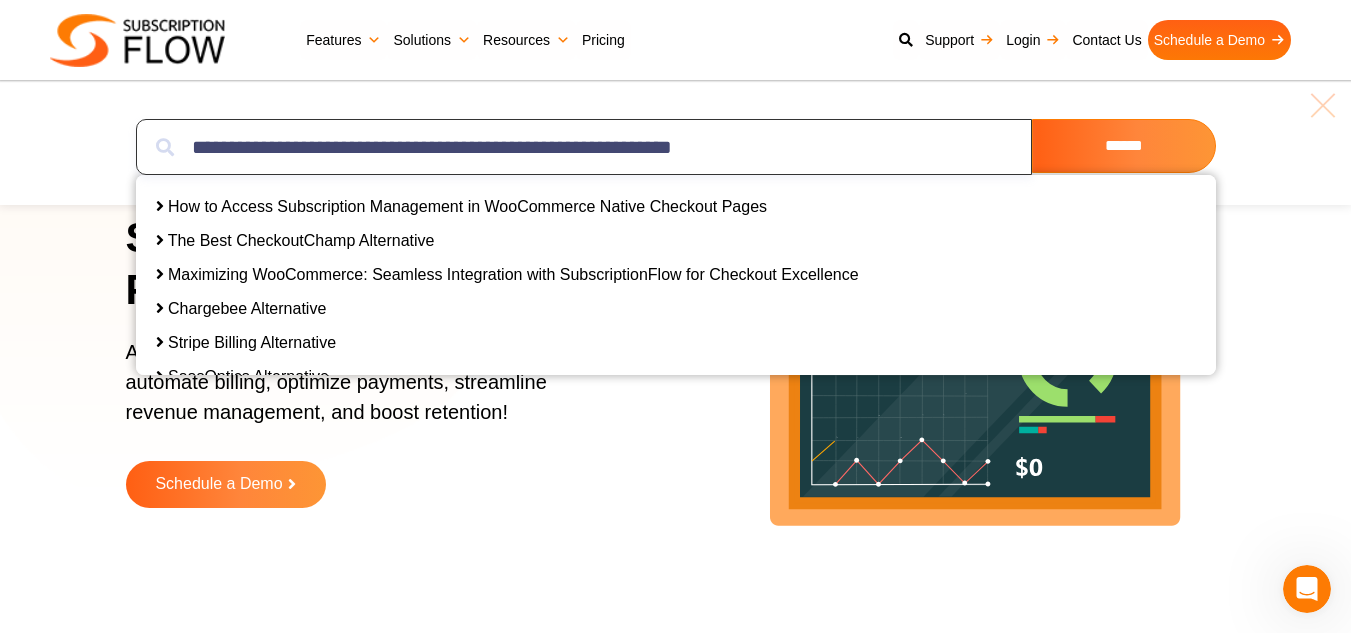 click on "**********" at bounding box center [584, 147] 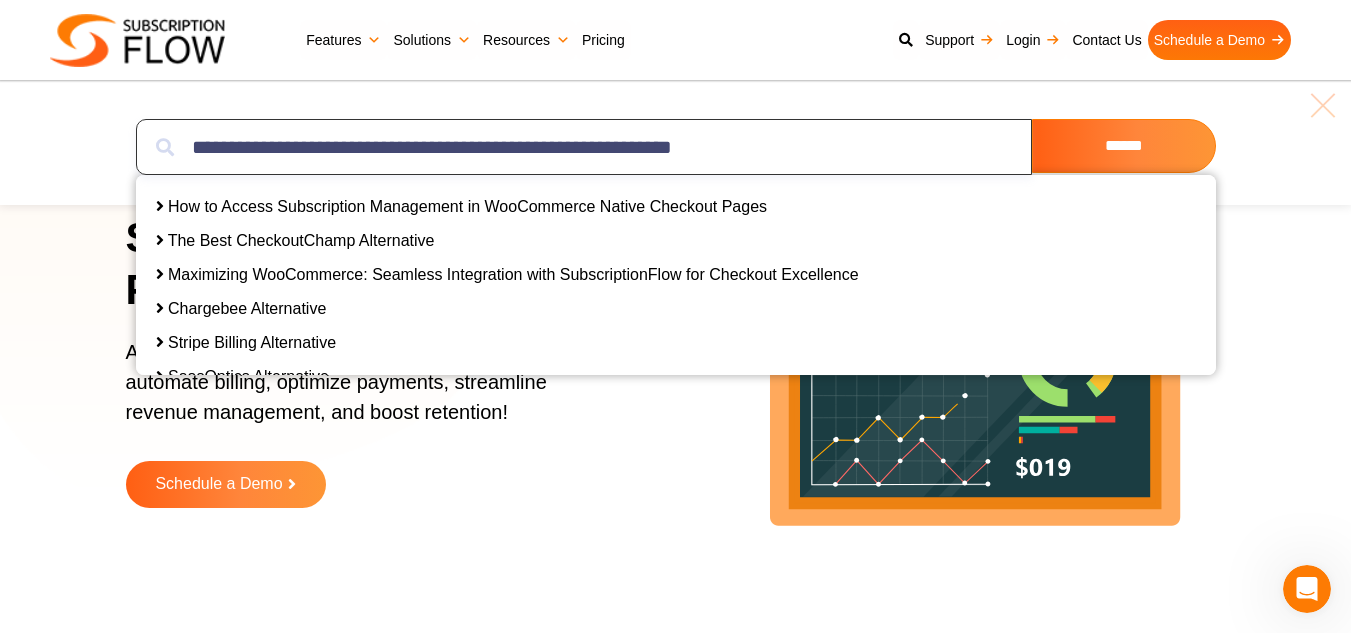 click on "**********" at bounding box center [584, 147] 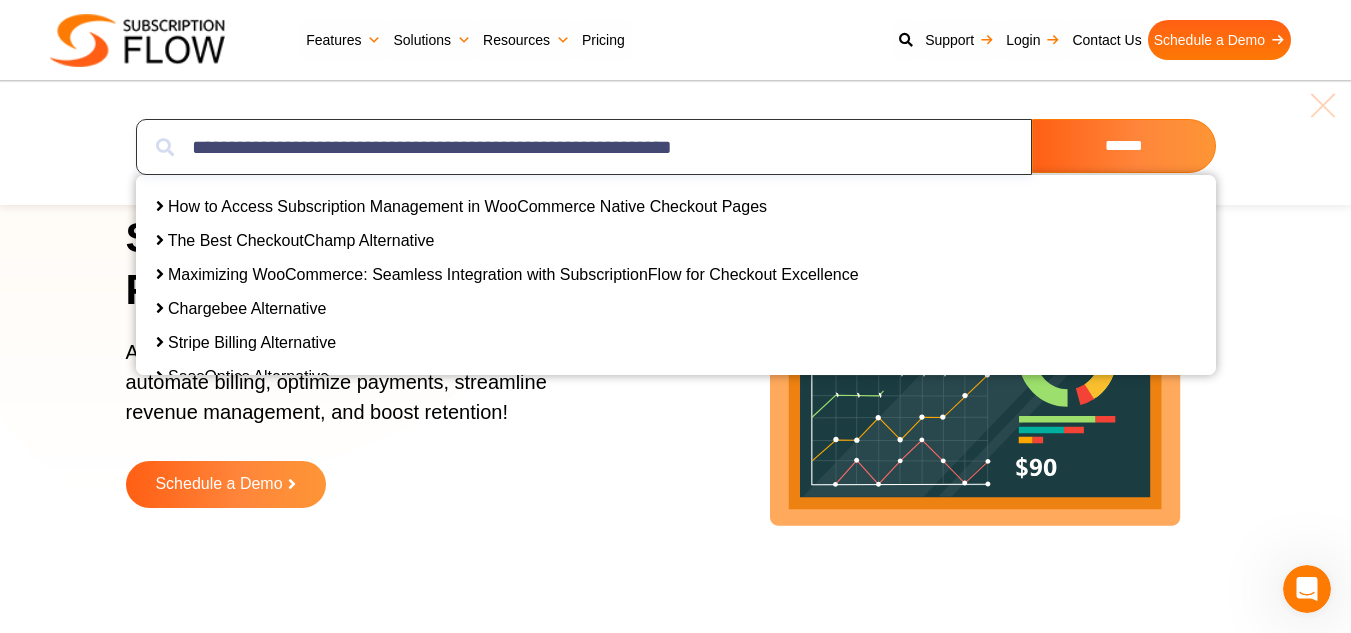 click on "**********" at bounding box center [584, 147] 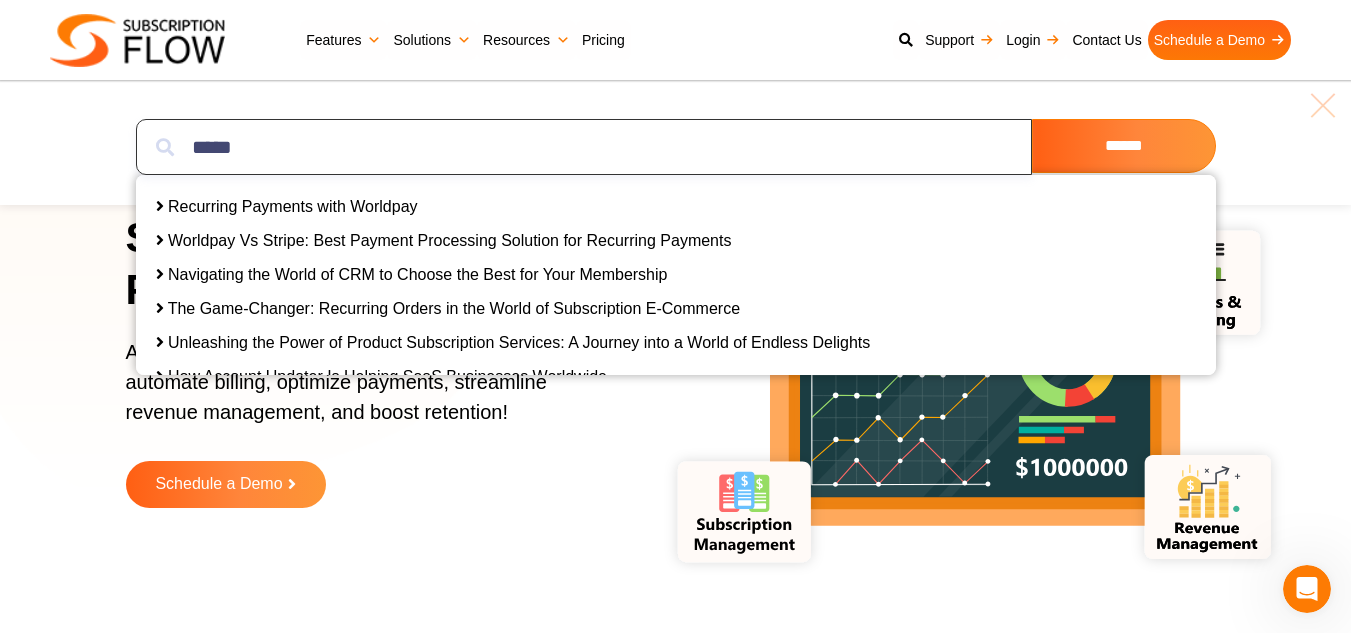 type on "*****" 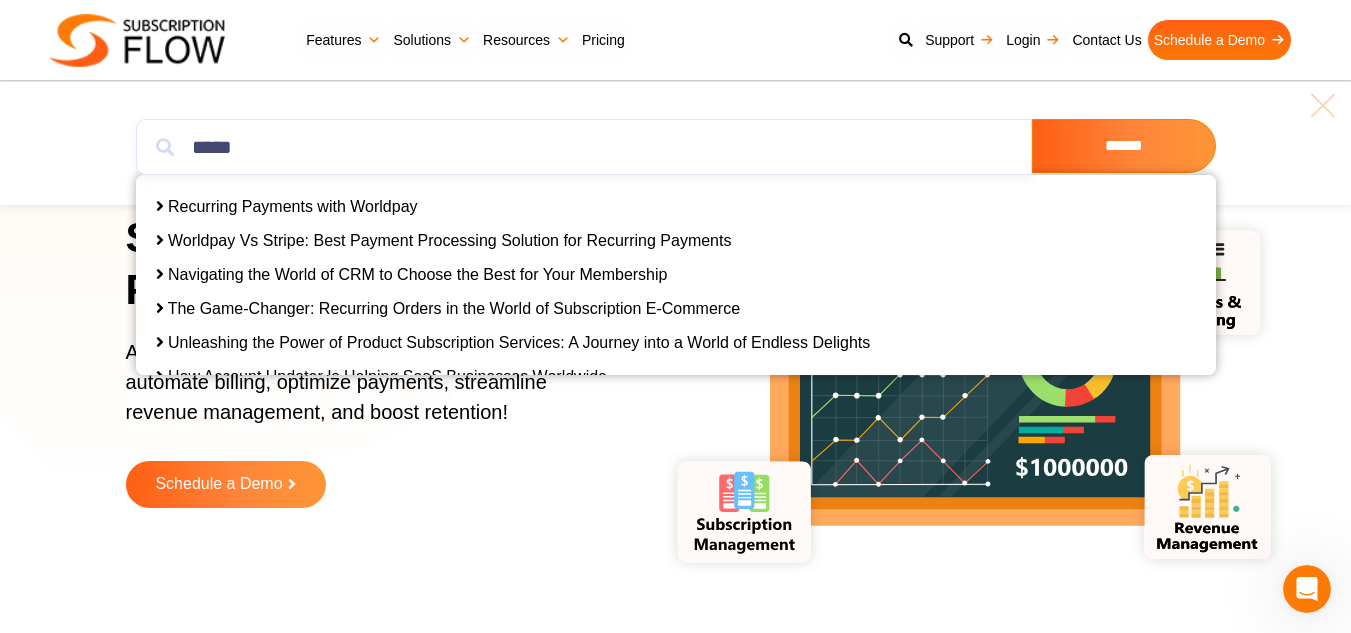 click on "Recurring Payments with Worldpay" at bounding box center [676, 202] 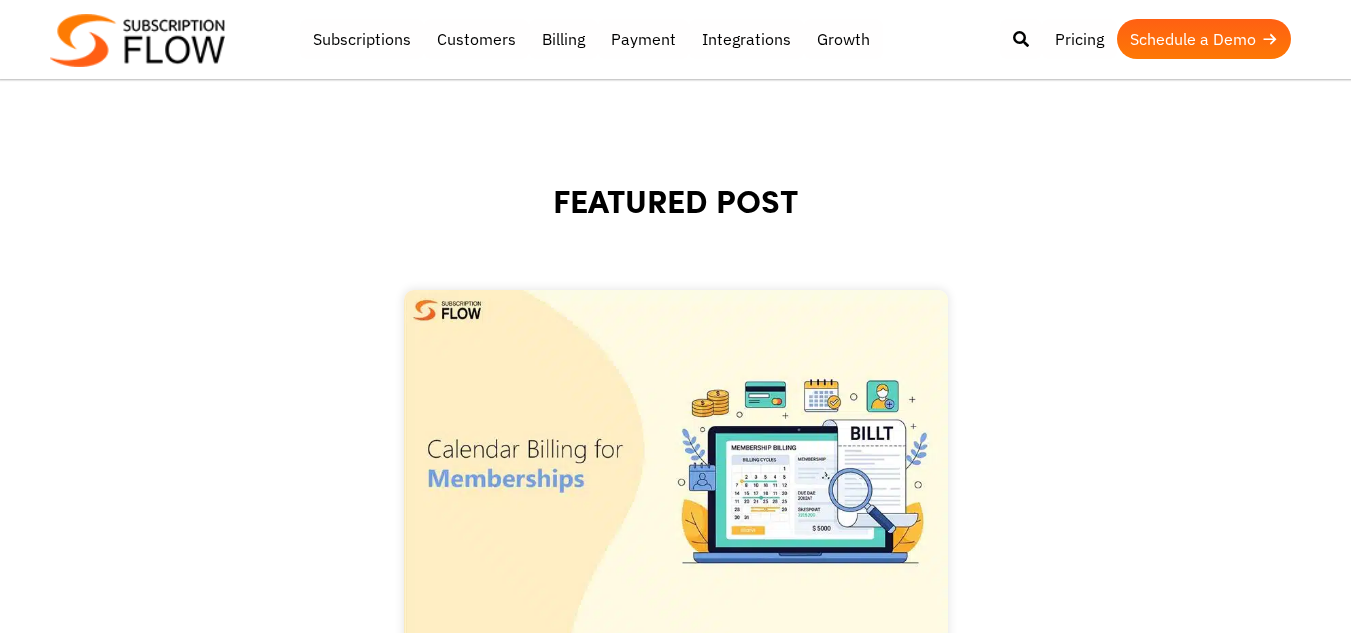 scroll, scrollTop: 1300, scrollLeft: 0, axis: vertical 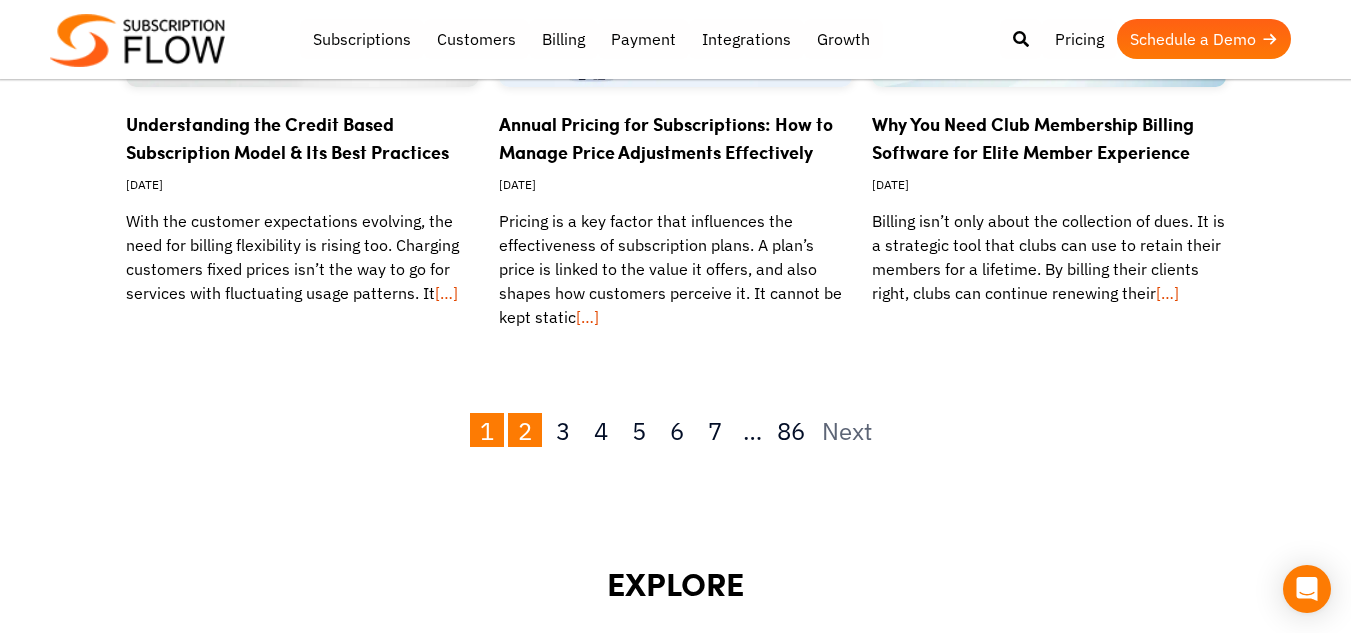 click on "2" at bounding box center [525, 430] 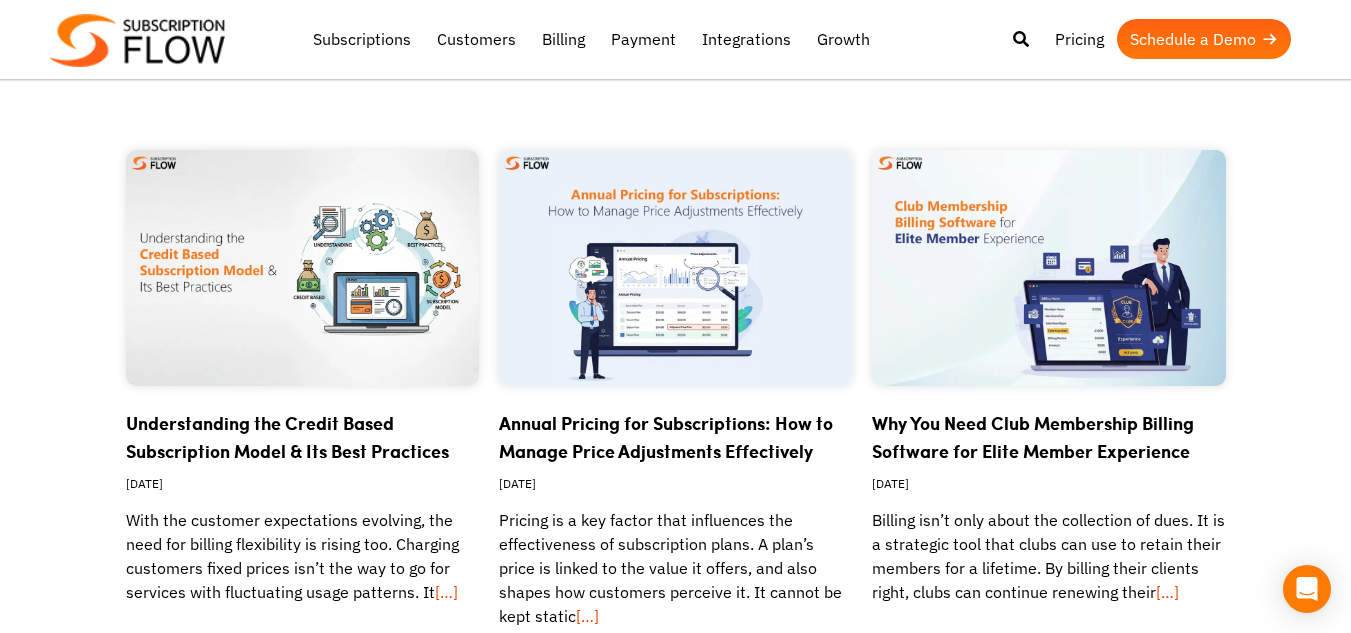 scroll, scrollTop: 3500, scrollLeft: 0, axis: vertical 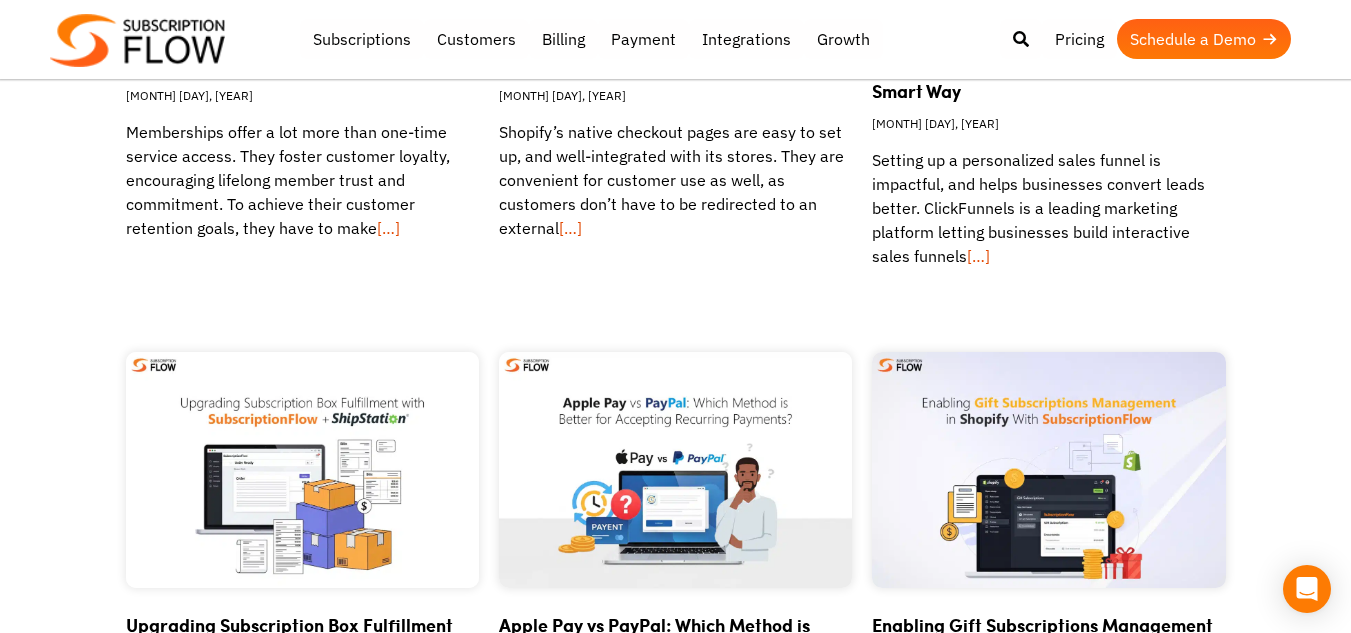 click at bounding box center (137, 40) 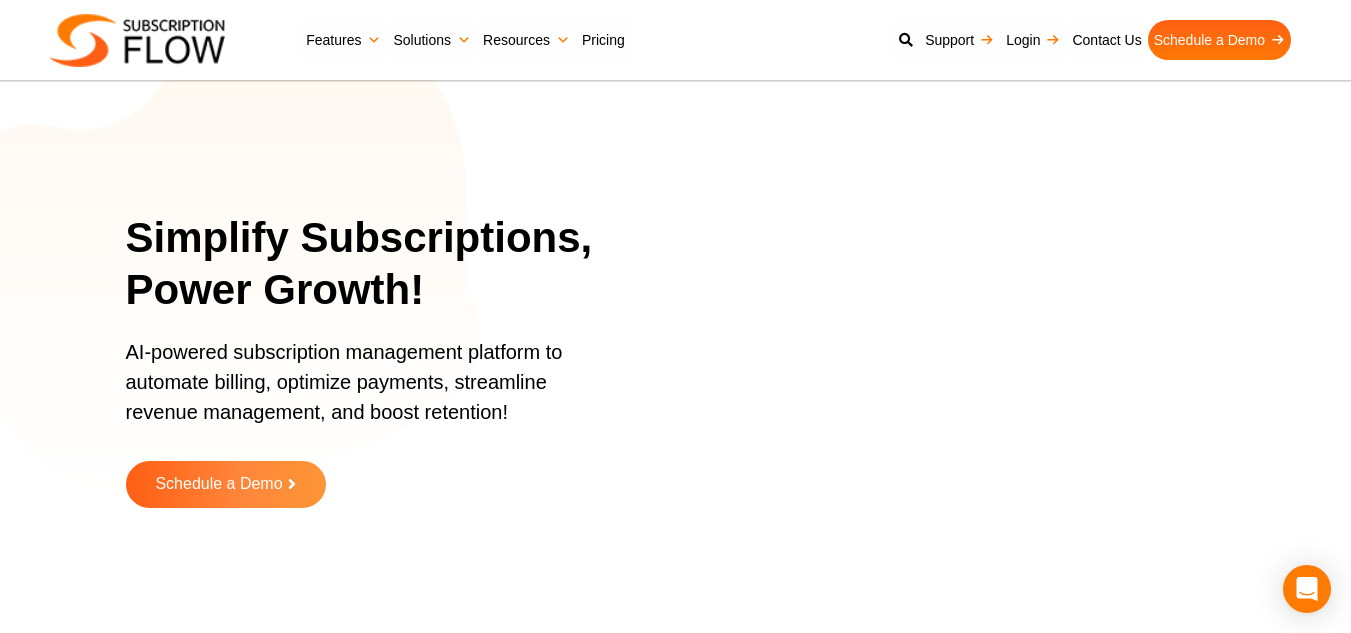 scroll, scrollTop: 0, scrollLeft: 0, axis: both 